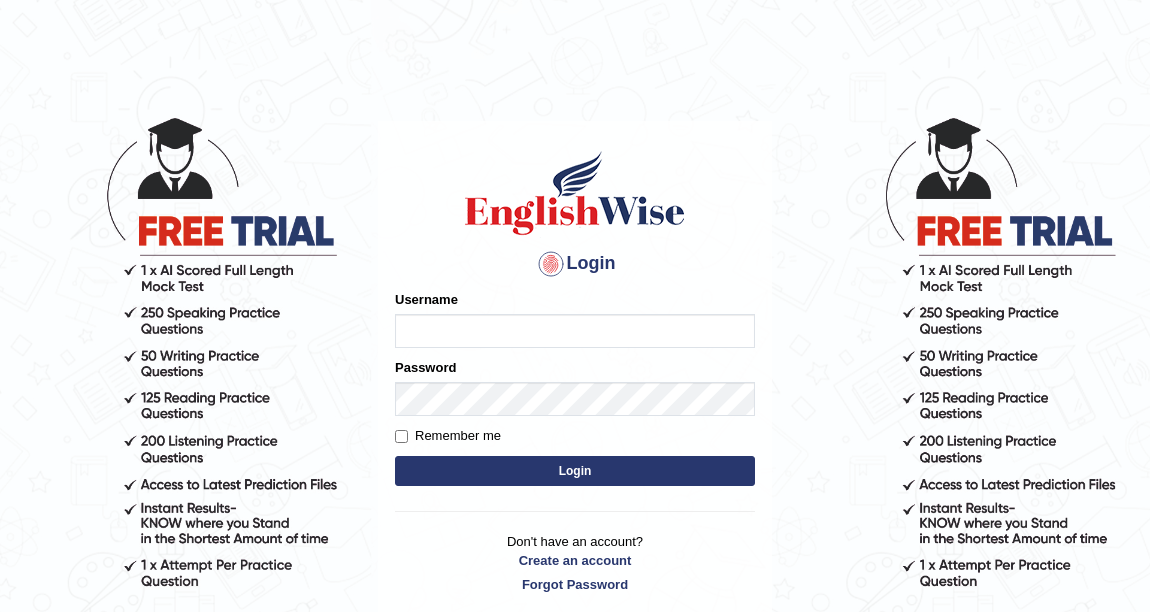 scroll, scrollTop: 0, scrollLeft: 0, axis: both 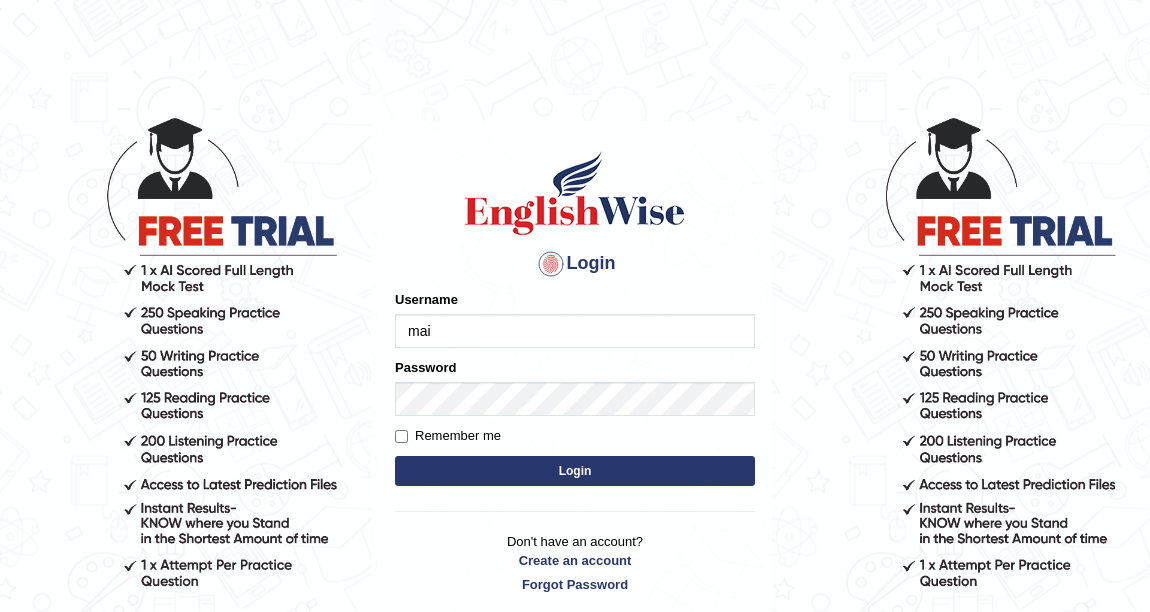 type on "[NAME]" 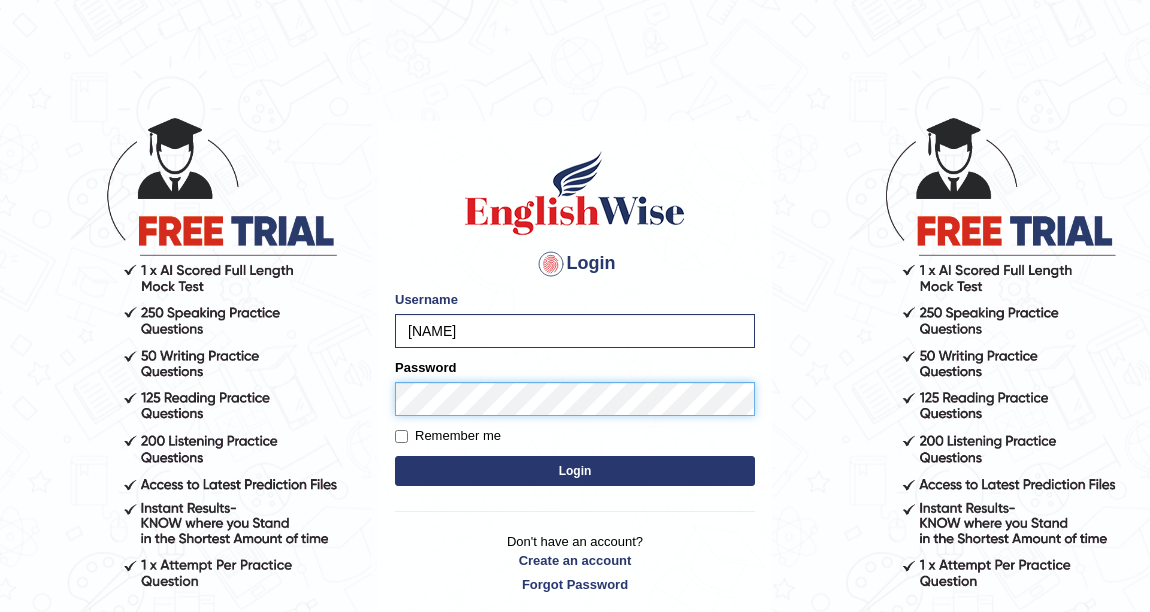 click on "Login" at bounding box center [575, 471] 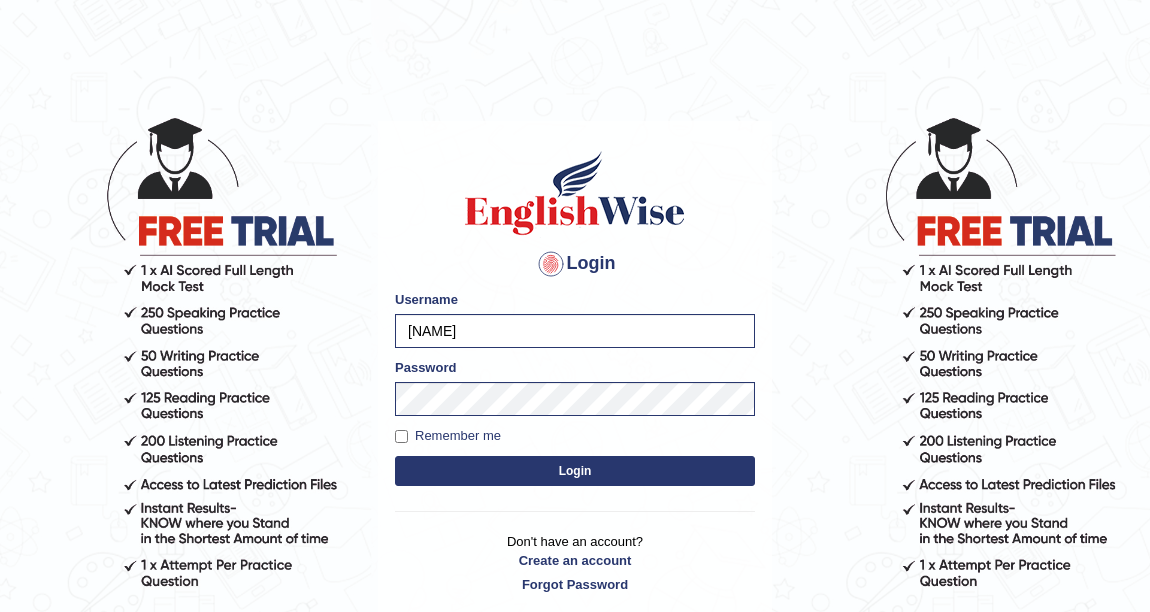 click on "Login" at bounding box center (575, 471) 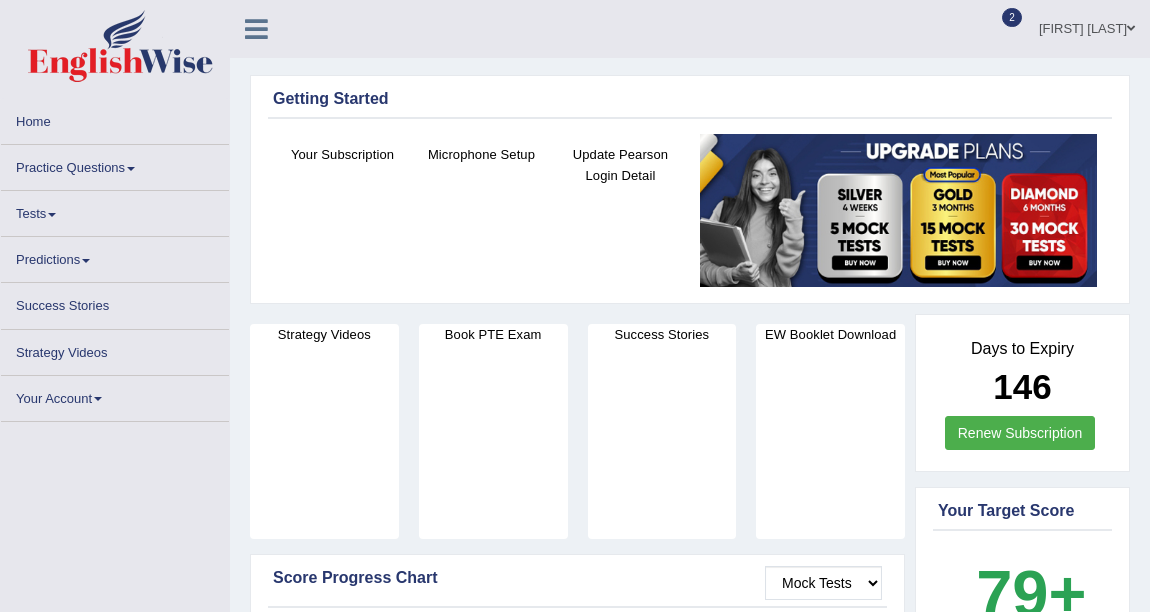 scroll, scrollTop: 0, scrollLeft: 0, axis: both 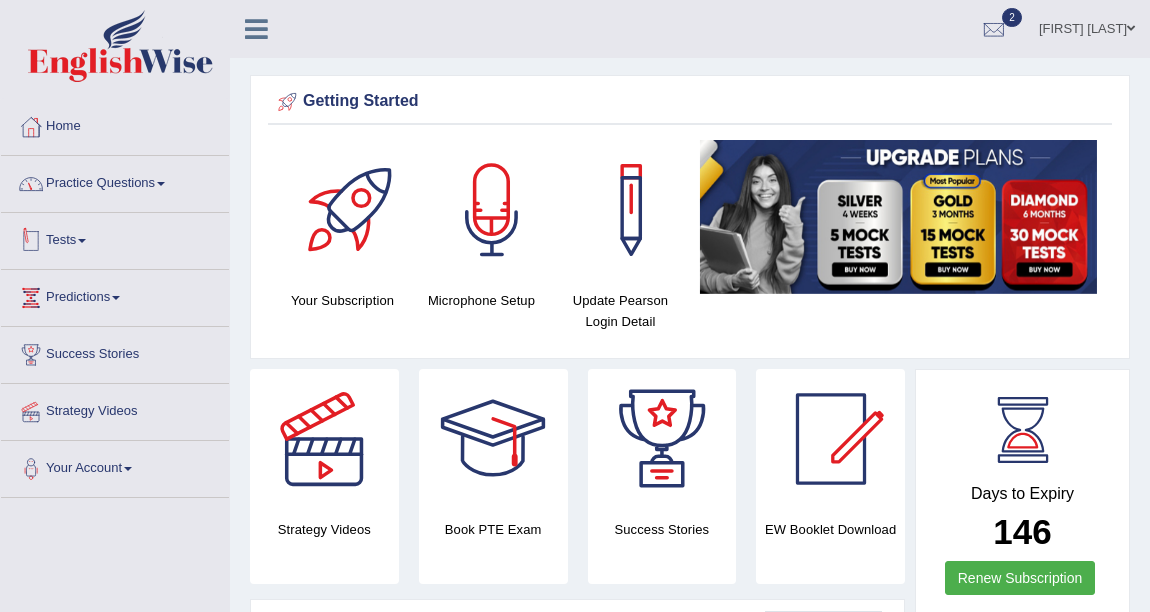 click on "Practice Questions" at bounding box center [115, 181] 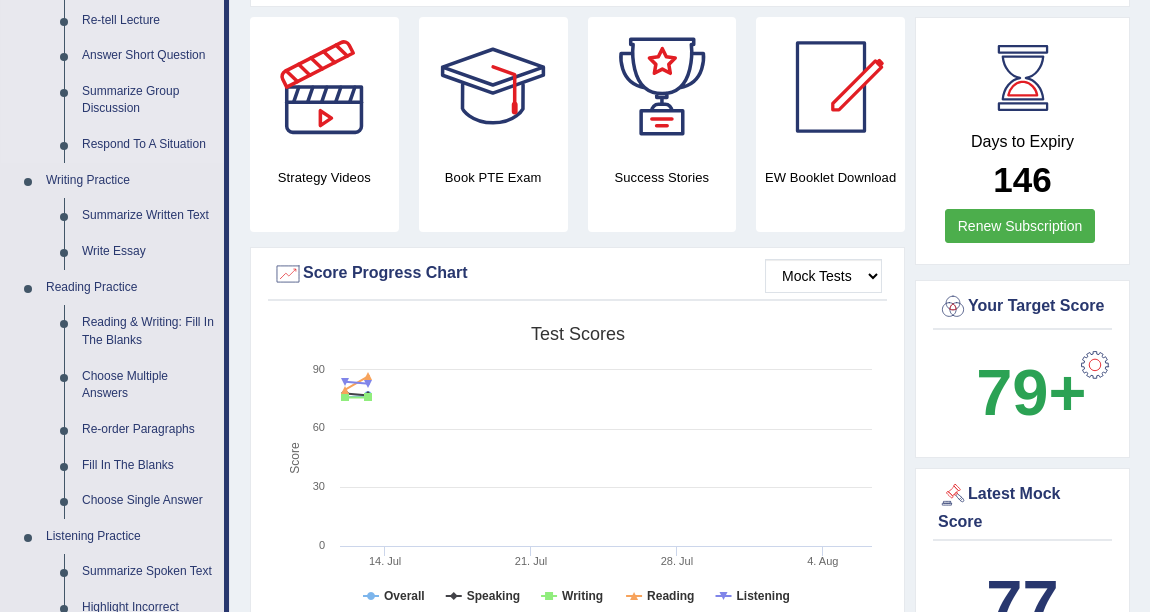 scroll, scrollTop: 363, scrollLeft: 0, axis: vertical 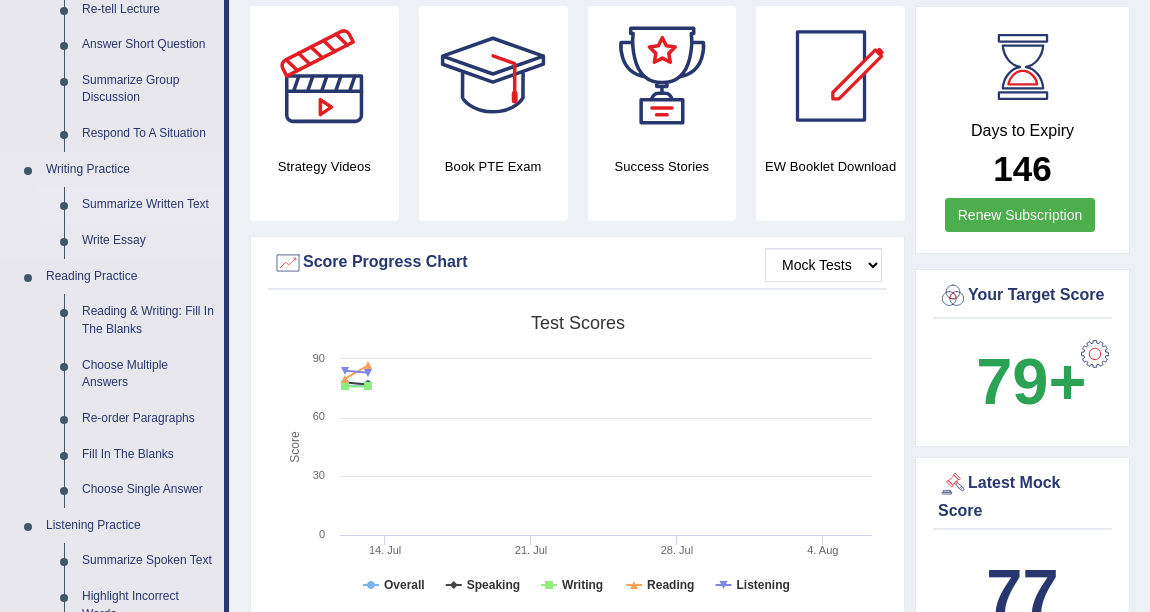 click on "Summarize Written Text" at bounding box center [148, 205] 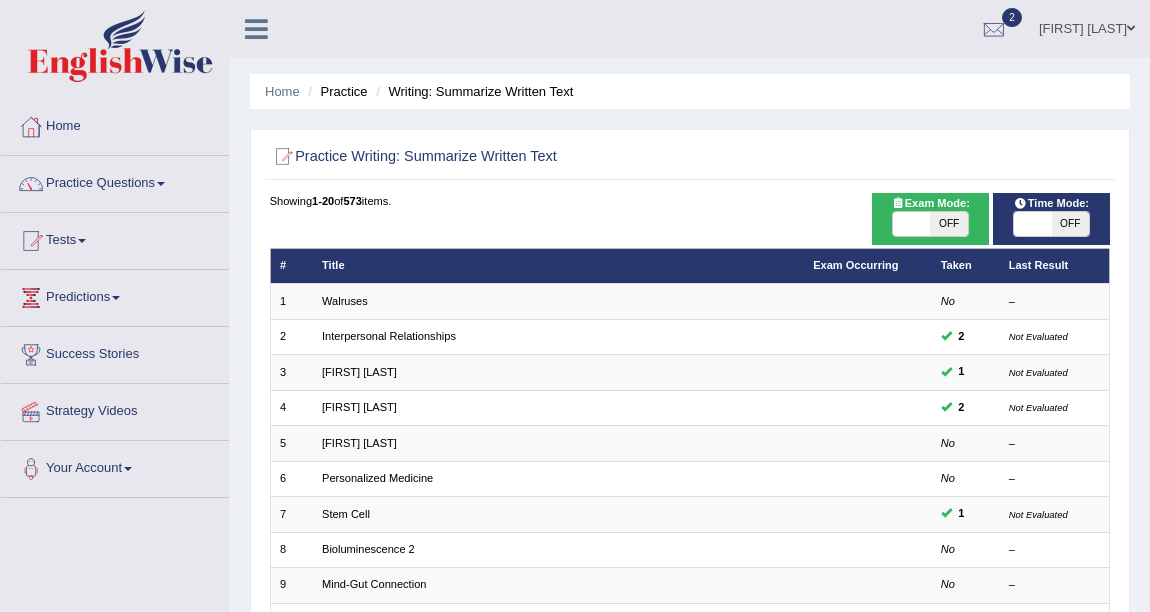 scroll, scrollTop: 335, scrollLeft: 0, axis: vertical 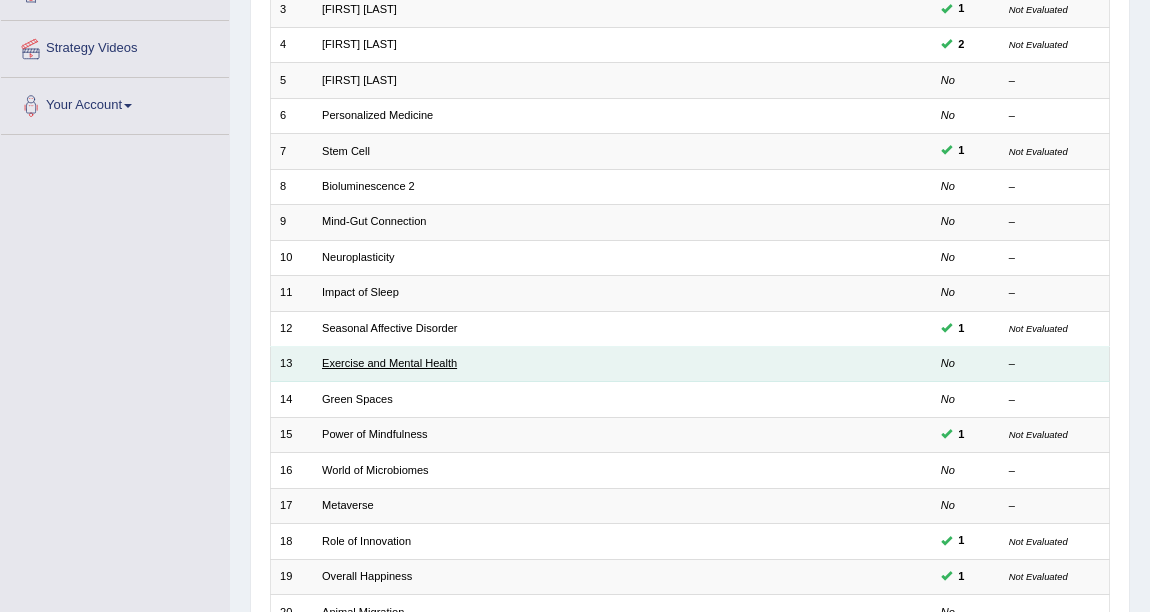 click on "Exercise and Mental Health" at bounding box center [389, 363] 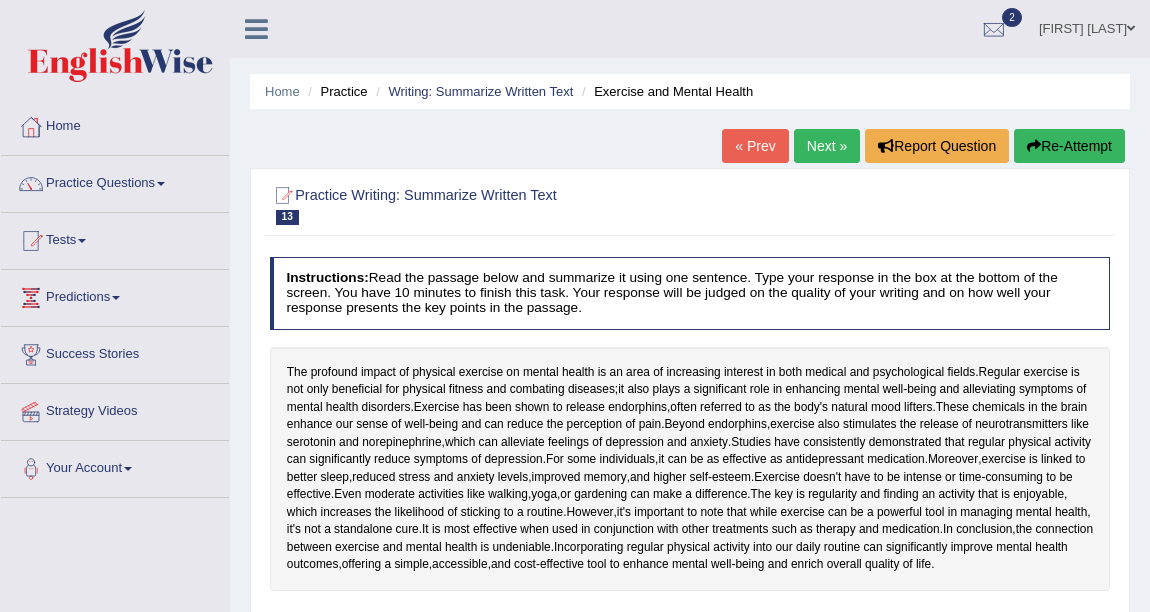scroll, scrollTop: 0, scrollLeft: 0, axis: both 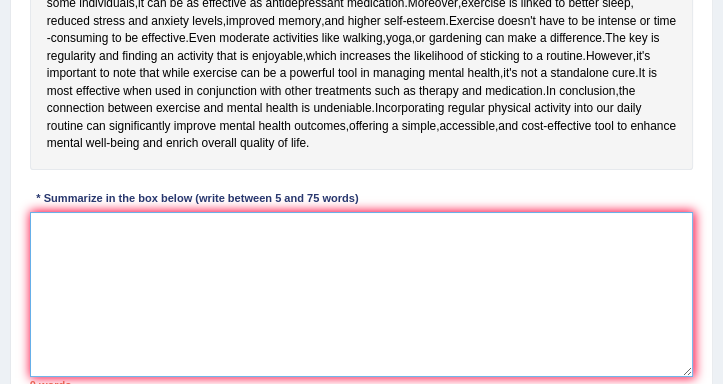 click at bounding box center [362, 294] 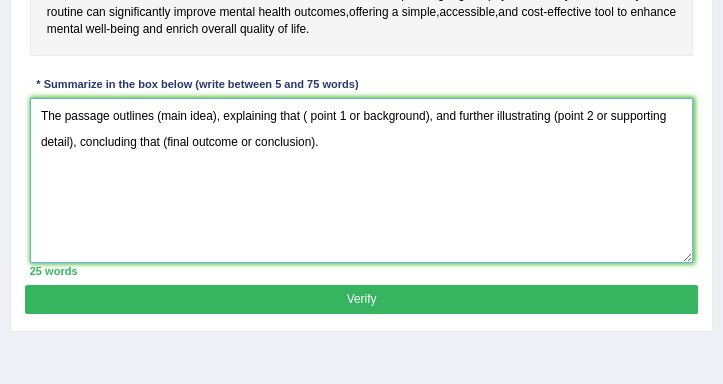 scroll, scrollTop: 605, scrollLeft: 0, axis: vertical 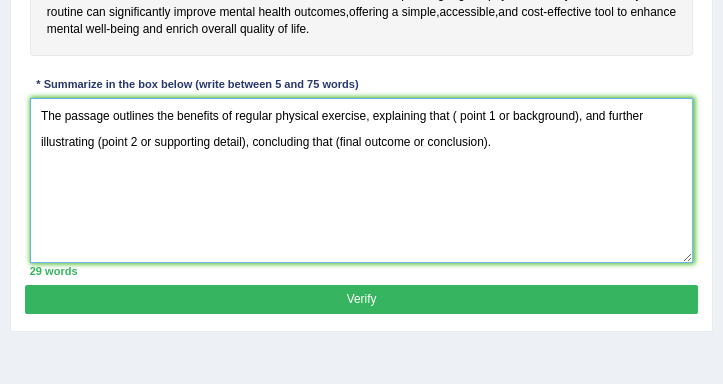 drag, startPoint x: 452, startPoint y: 165, endPoint x: 578, endPoint y: 169, distance: 126.06348 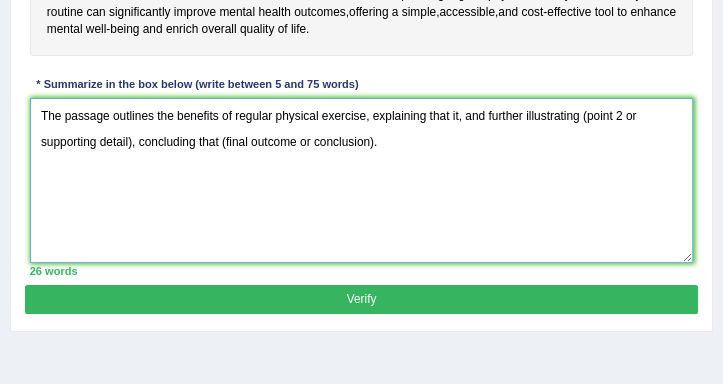 drag, startPoint x: 273, startPoint y: 165, endPoint x: 365, endPoint y: 167, distance: 92.021736 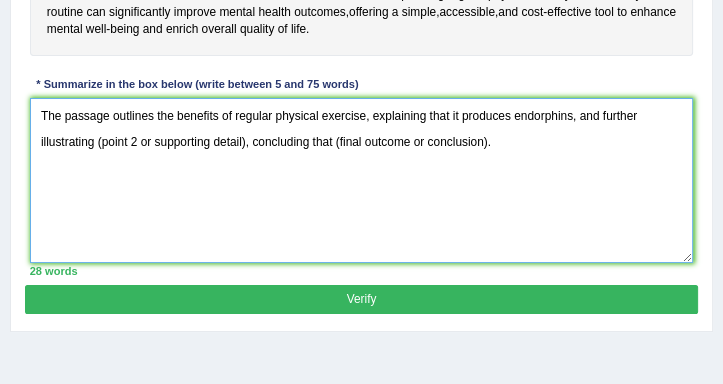 drag, startPoint x: 245, startPoint y: 189, endPoint x: 96, endPoint y: 189, distance: 149 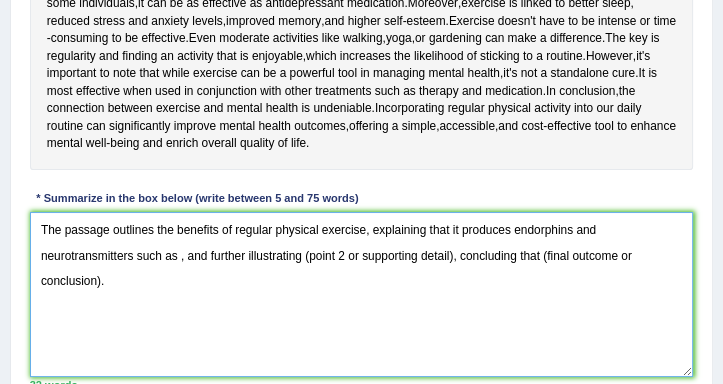 scroll, scrollTop: 548, scrollLeft: 0, axis: vertical 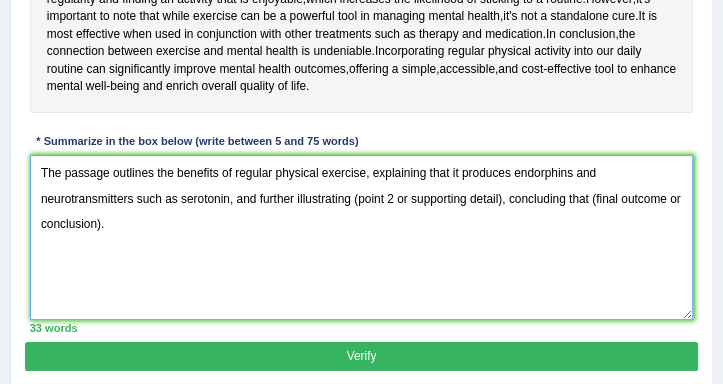 drag, startPoint x: 352, startPoint y: 246, endPoint x: 501, endPoint y: 251, distance: 149.08386 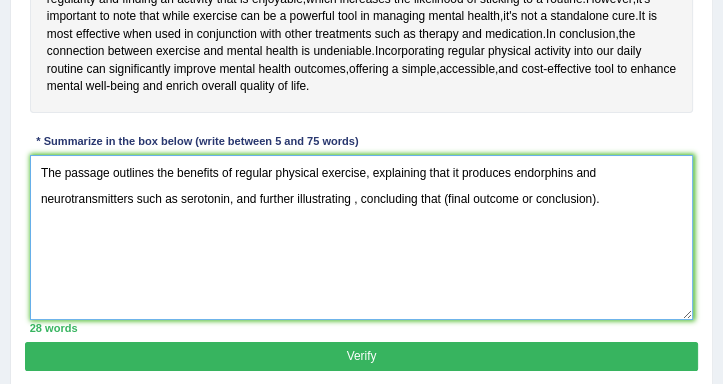 drag, startPoint x: 40, startPoint y: 248, endPoint x: 226, endPoint y: 249, distance: 186.00269 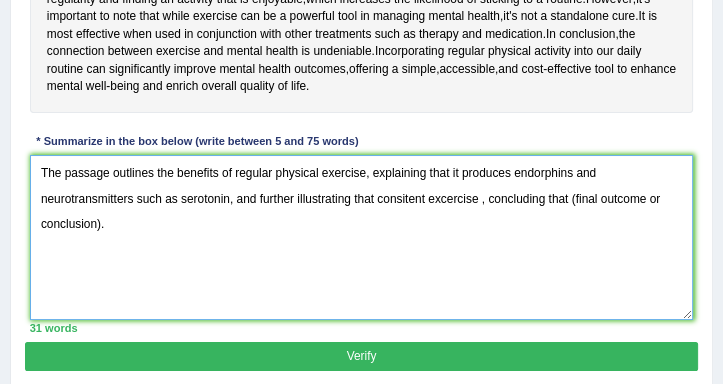 click on "The passage outlines the benefits of regular physical exercise, explaining that it produces endorphins and neurotransmitters such as serotonin, and further illustrating that consitent excercise , concluding that (final outcome or conclusion)." at bounding box center [362, 237] 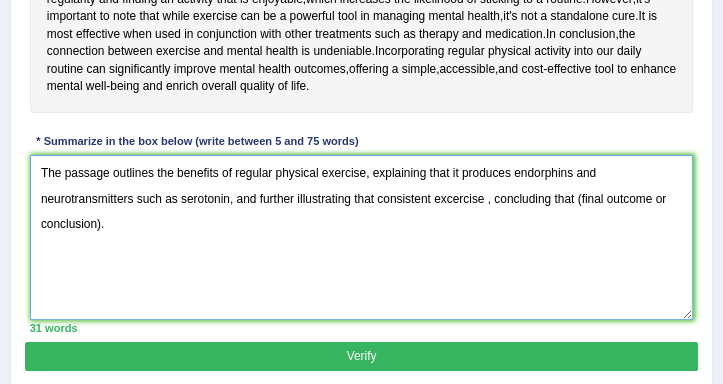 click on "The passage outlines the benefits of regular physical exercise, explaining that it produces endorphins and neurotransmitters such as serotonin, and further illustrating that consistent excercise , concluding that (final outcome or conclusion)." at bounding box center (362, 237) 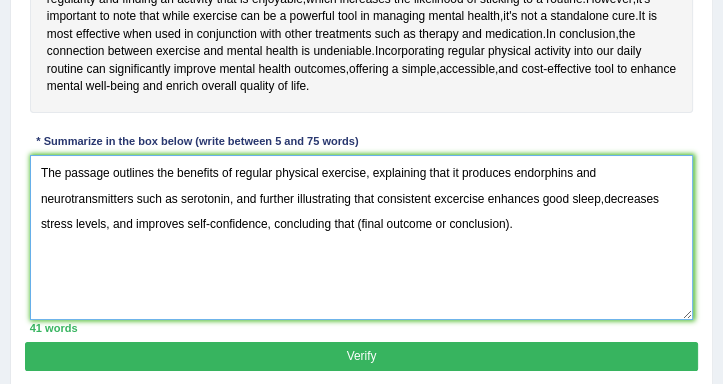 scroll, scrollTop: 662, scrollLeft: 0, axis: vertical 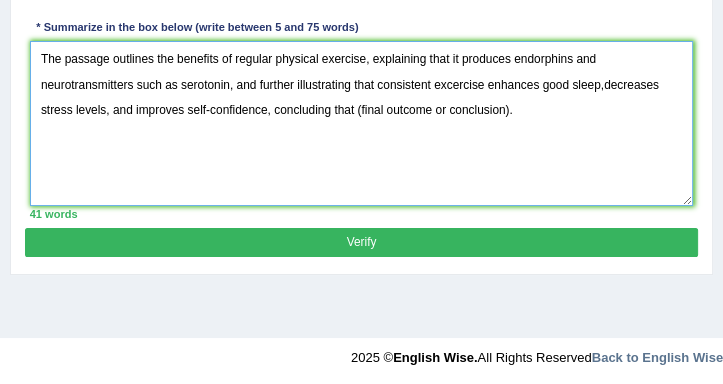 drag, startPoint x: 357, startPoint y: 157, endPoint x: 512, endPoint y: 165, distance: 155.20631 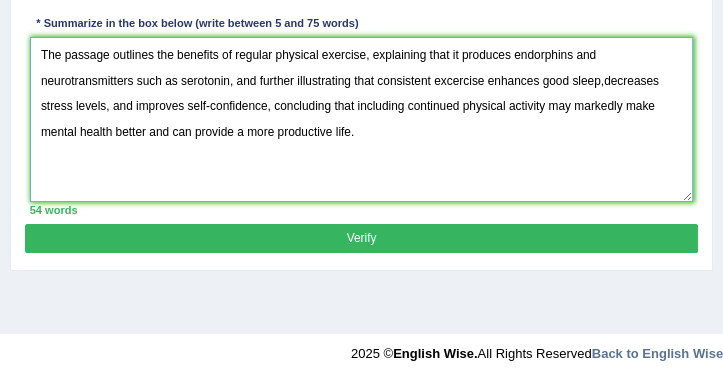 scroll, scrollTop: 674, scrollLeft: 0, axis: vertical 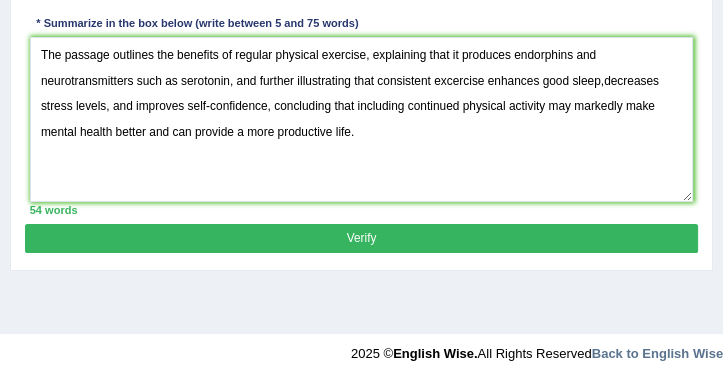 drag, startPoint x: 18, startPoint y: 250, endPoint x: 64, endPoint y: 251, distance: 46.010868 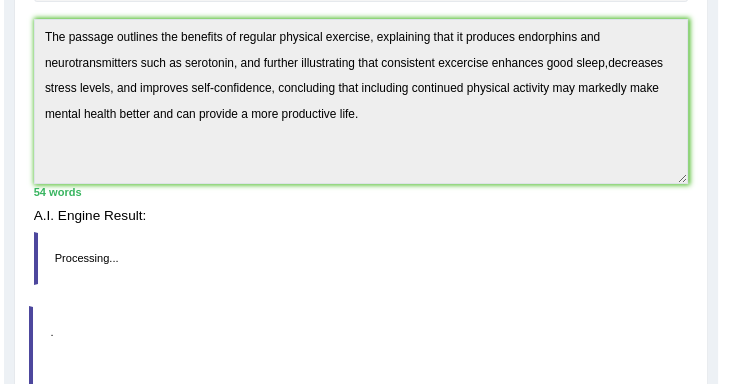 scroll, scrollTop: 665, scrollLeft: 0, axis: vertical 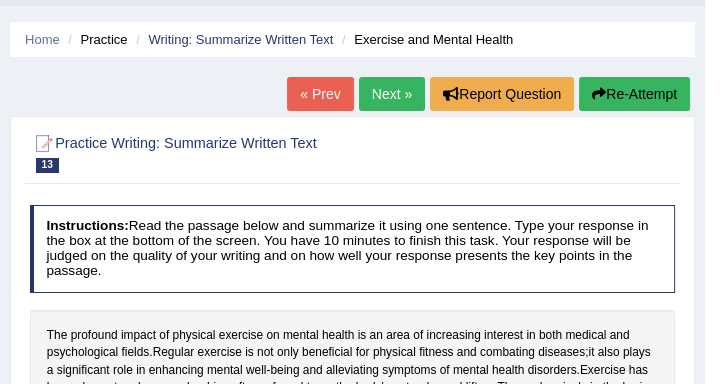 click on "Next »" at bounding box center (392, 94) 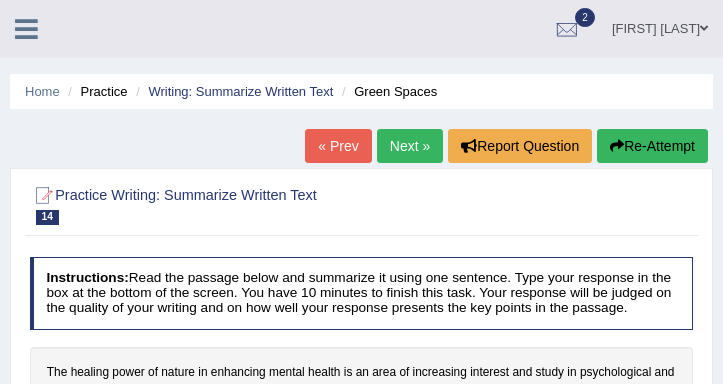 scroll, scrollTop: 285, scrollLeft: 0, axis: vertical 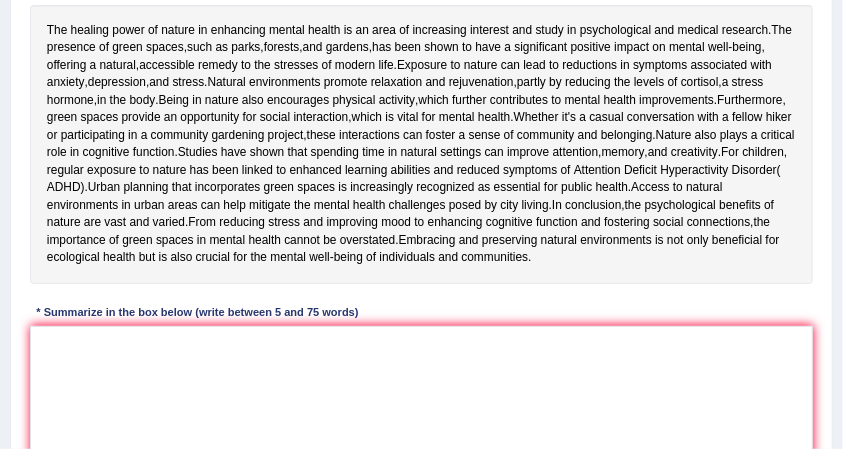 drag, startPoint x: 718, startPoint y: 1, endPoint x: 458, endPoint y: 416, distance: 489.7193 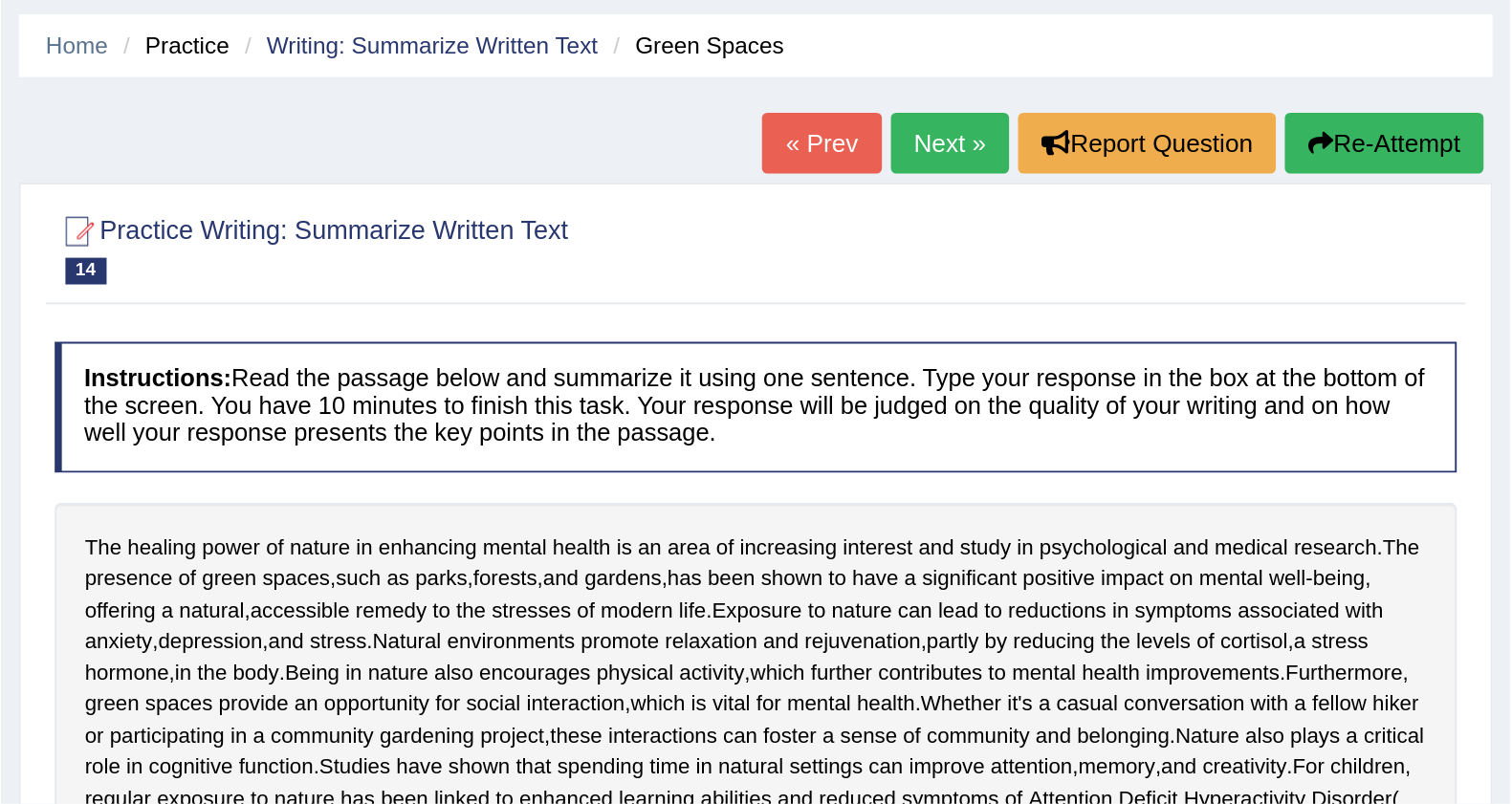 scroll, scrollTop: 0, scrollLeft: 0, axis: both 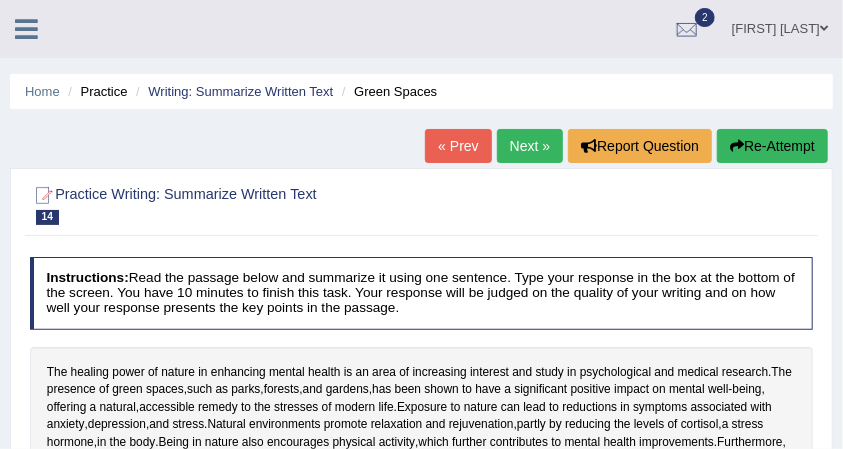 click at bounding box center (26, 29) 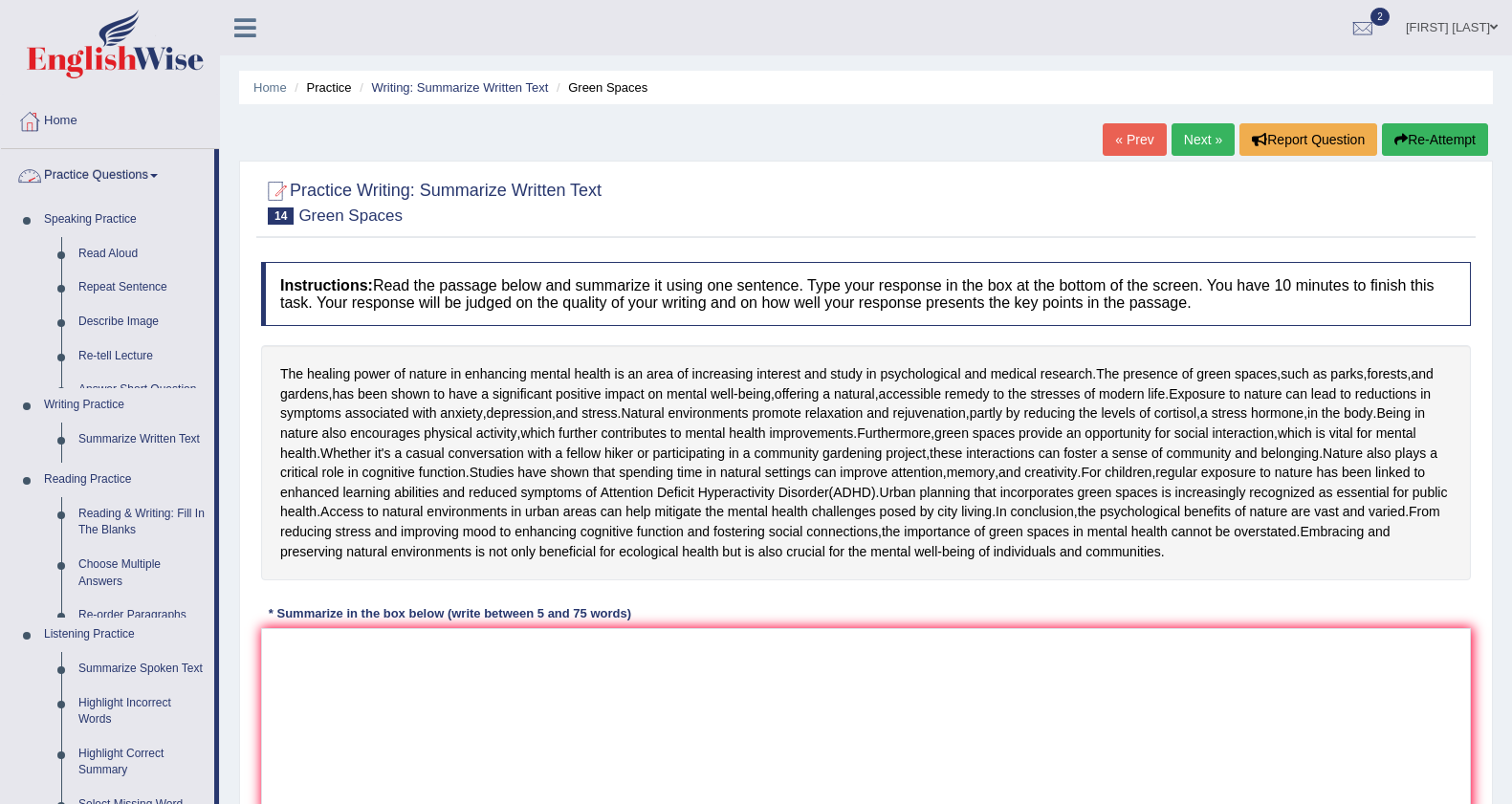 scroll, scrollTop: 0, scrollLeft: 0, axis: both 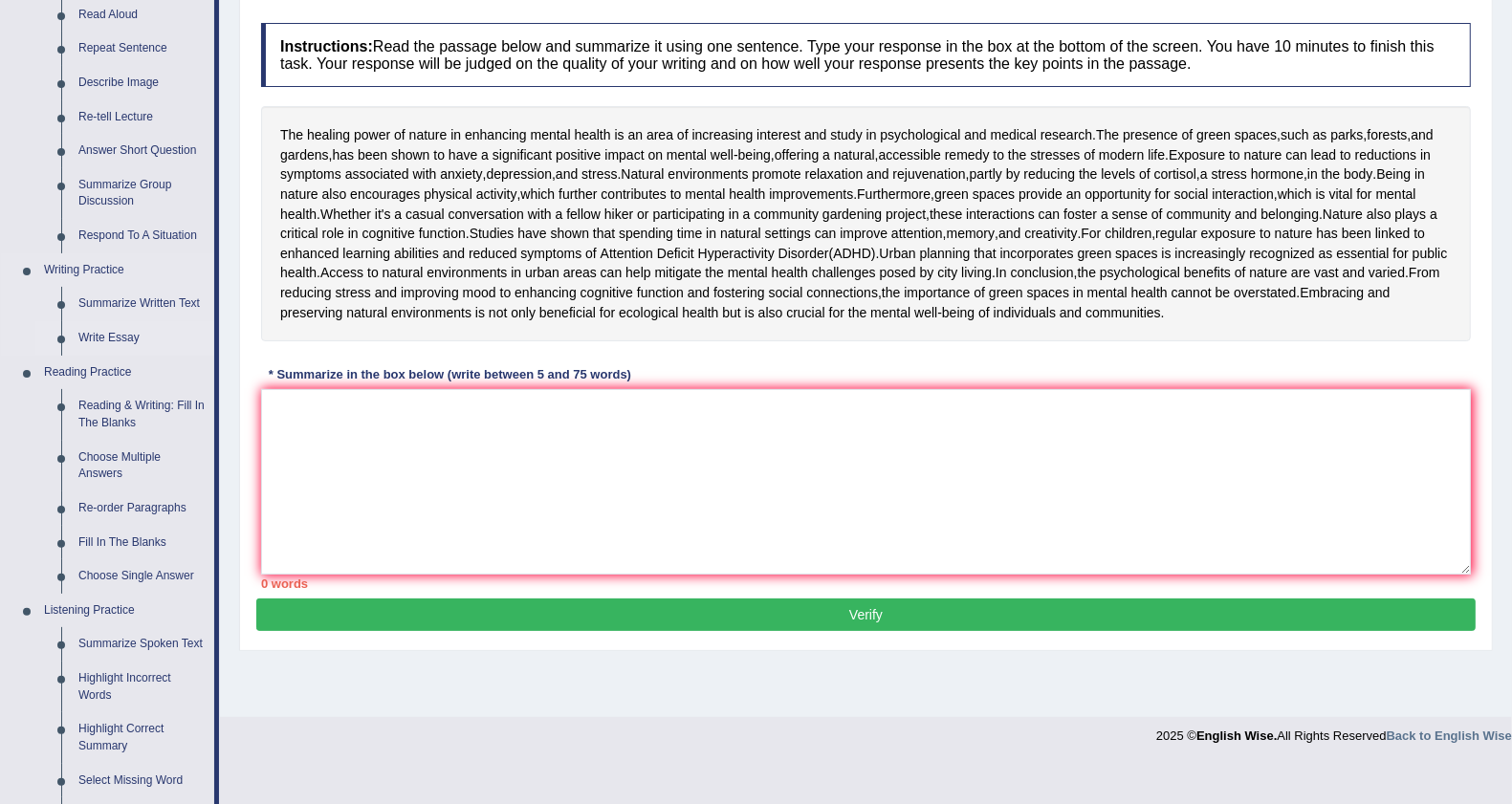 click on "Write Essay" at bounding box center [142, 338] 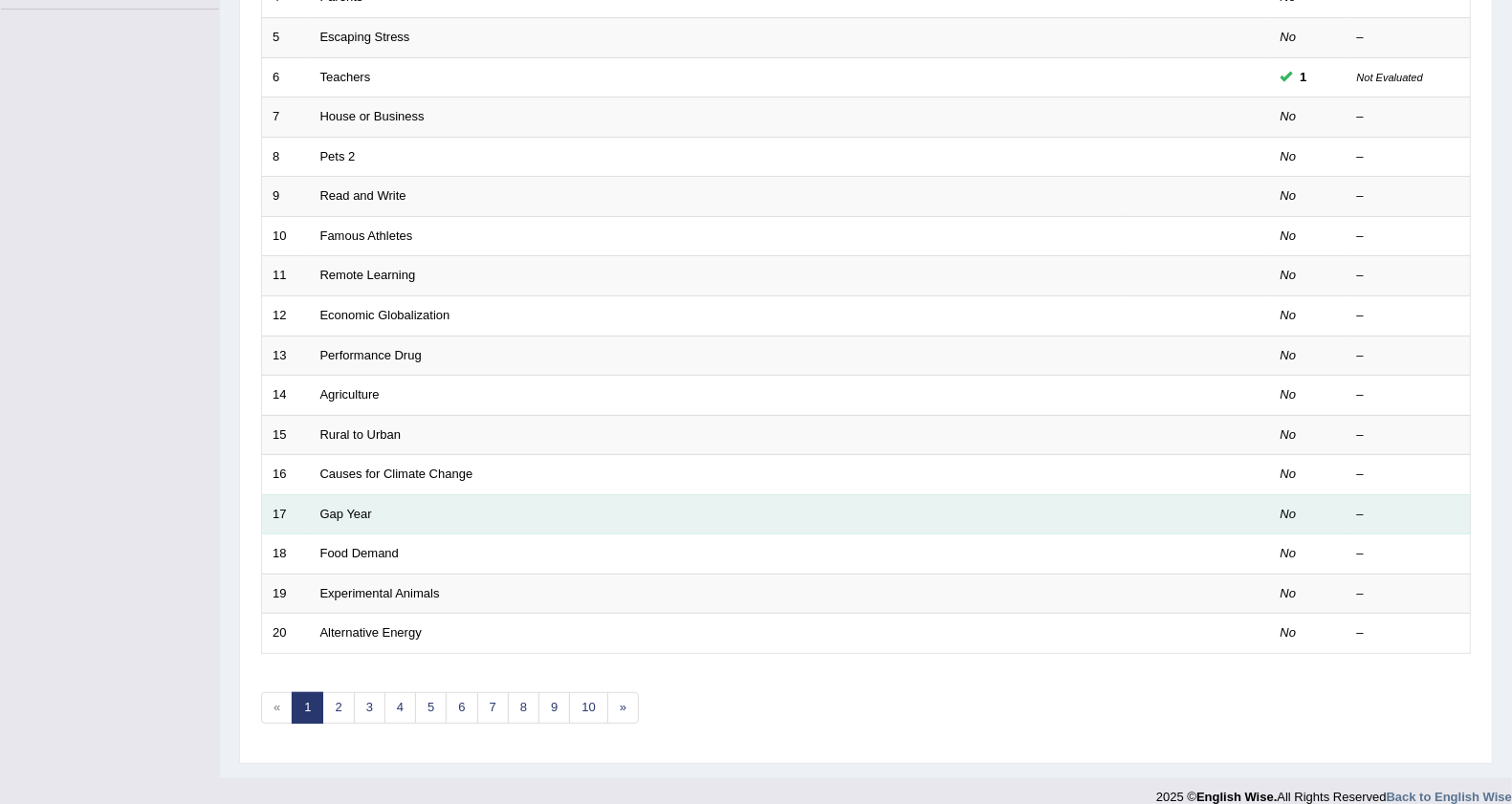 scroll, scrollTop: 0, scrollLeft: 0, axis: both 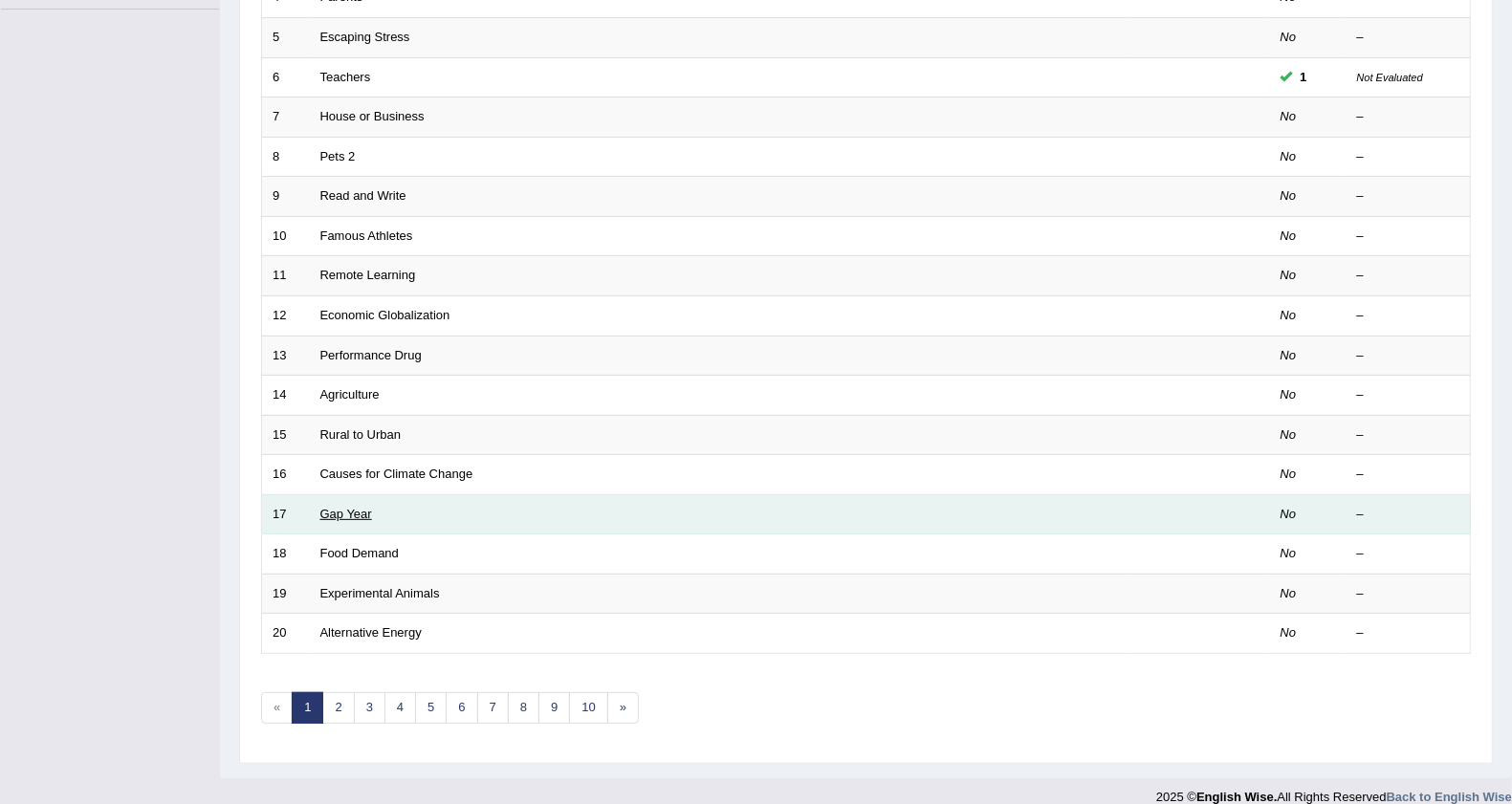 click on "Gap Year" at bounding box center (346, 513) 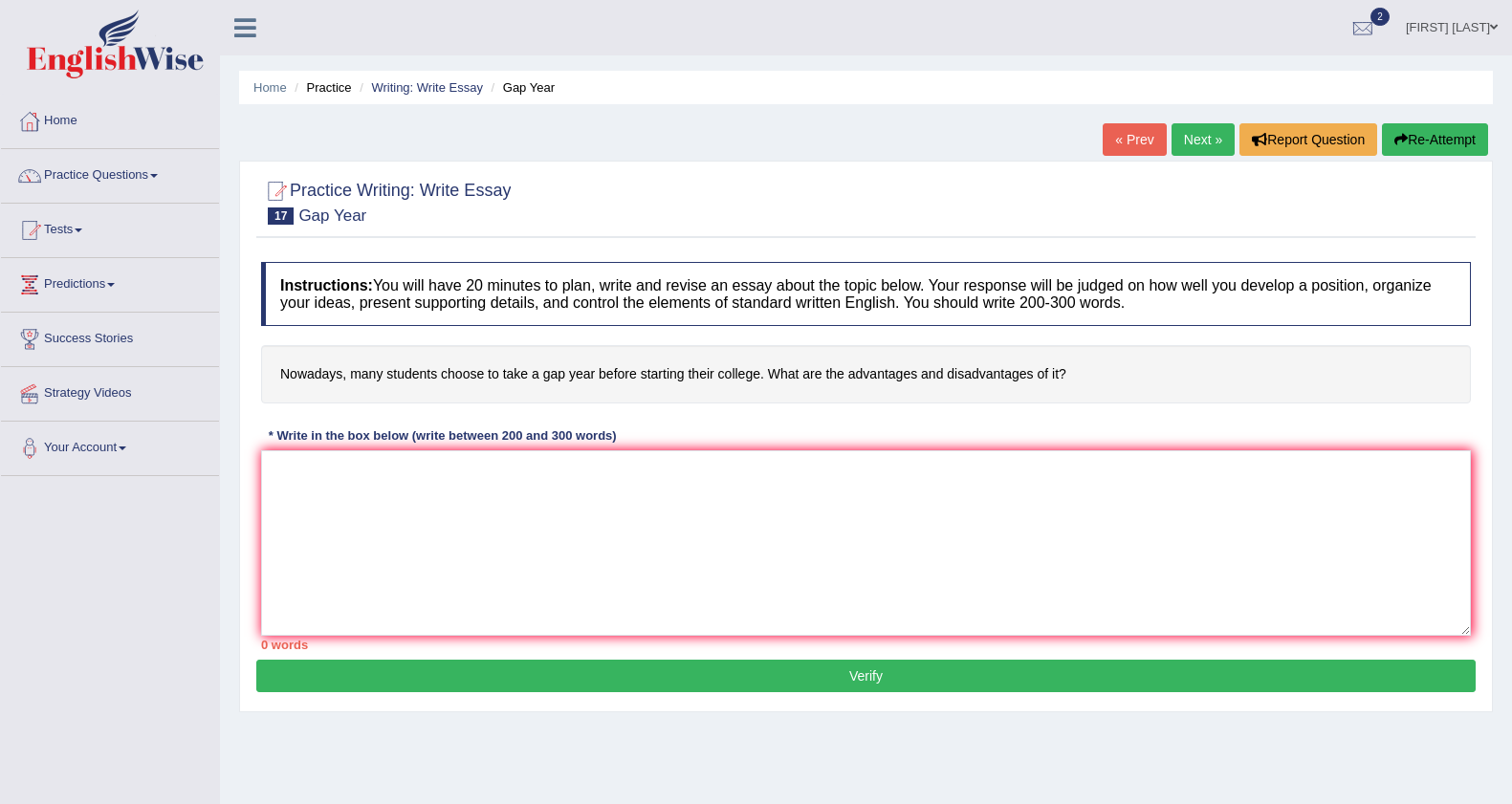 scroll, scrollTop: 0, scrollLeft: 0, axis: both 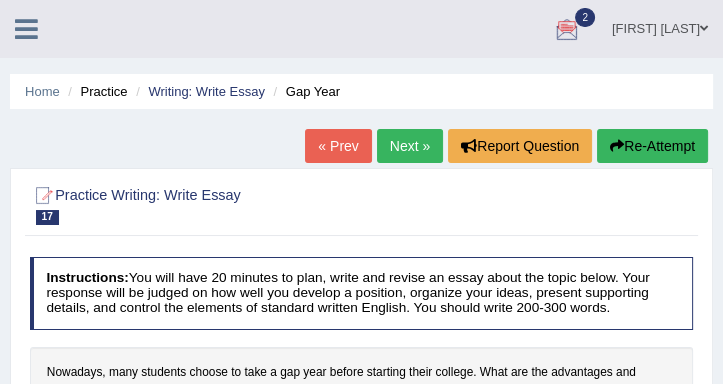 click on "Next »" at bounding box center [410, 146] 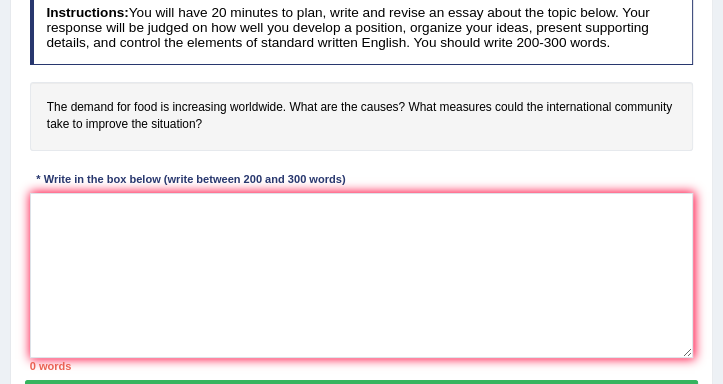scroll, scrollTop: 0, scrollLeft: 0, axis: both 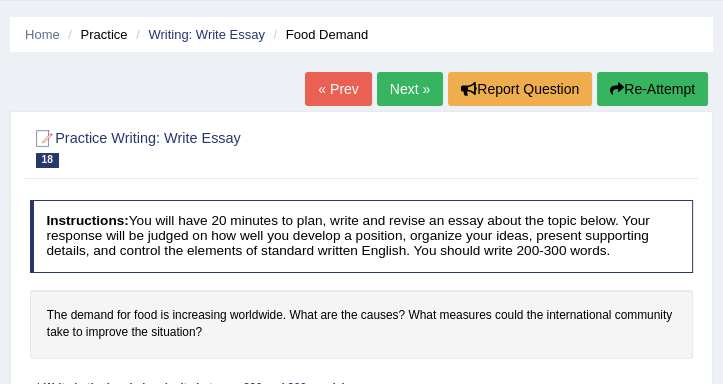 click on "Next »" at bounding box center (410, 89) 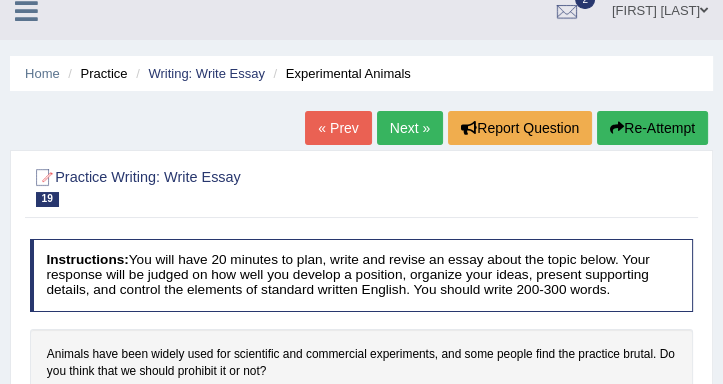 scroll, scrollTop: 228, scrollLeft: 0, axis: vertical 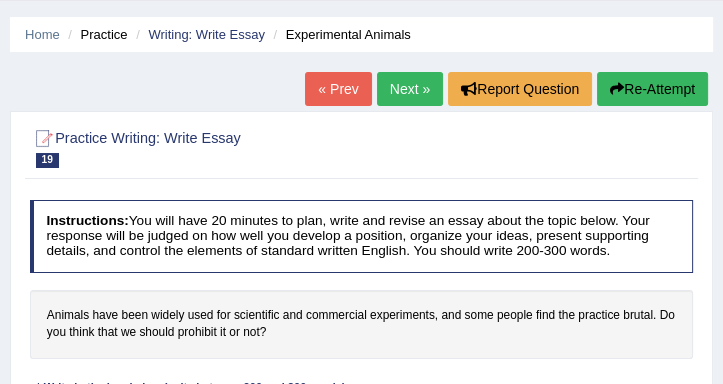 click on "Next »" at bounding box center [410, 89] 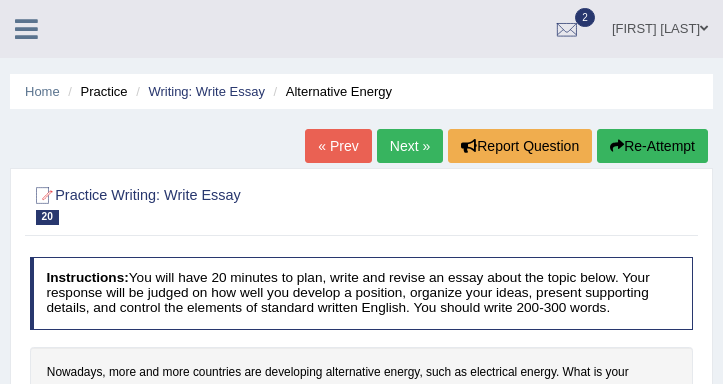 scroll, scrollTop: 171, scrollLeft: 0, axis: vertical 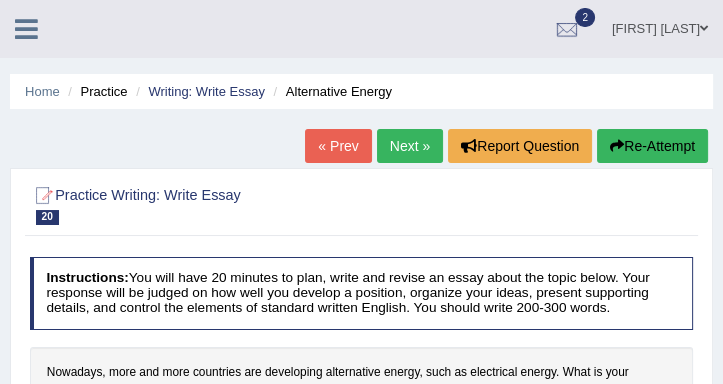 click on "Next »" at bounding box center [410, 146] 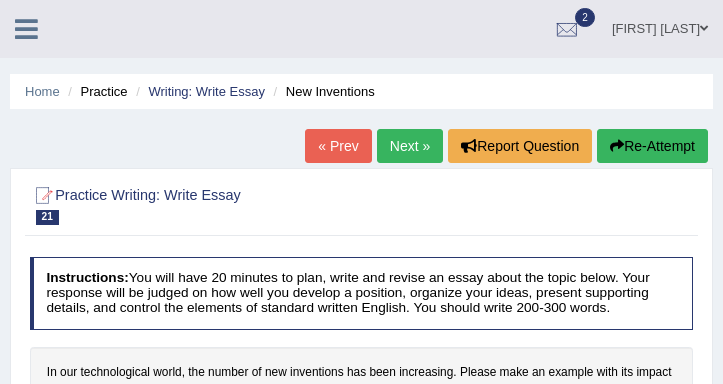 scroll, scrollTop: 114, scrollLeft: 0, axis: vertical 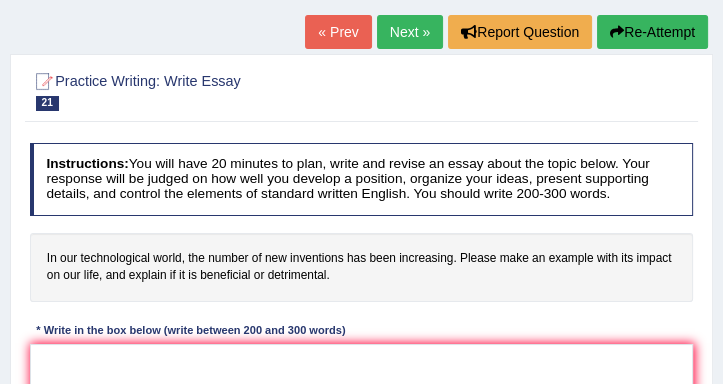 click on "Next »" at bounding box center [410, 32] 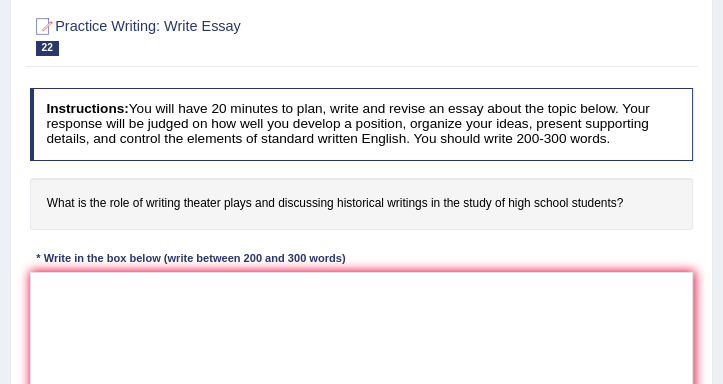 scroll, scrollTop: 0, scrollLeft: 0, axis: both 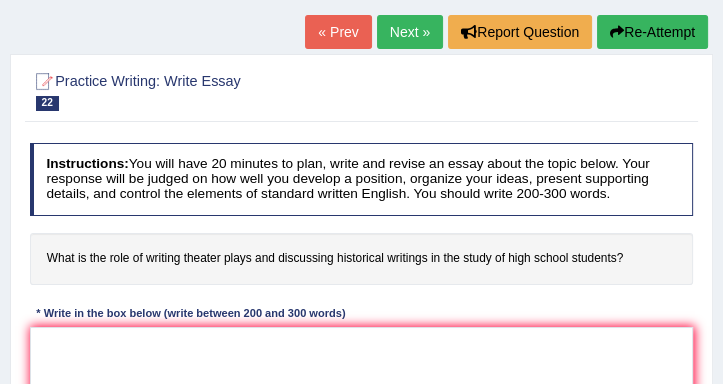 click on "Next »" at bounding box center [410, 32] 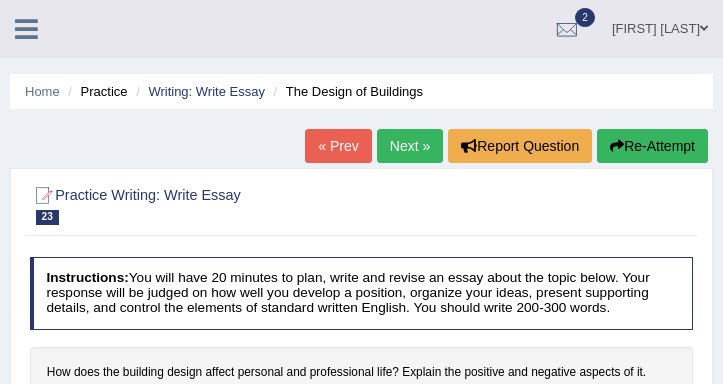 scroll, scrollTop: 171, scrollLeft: 0, axis: vertical 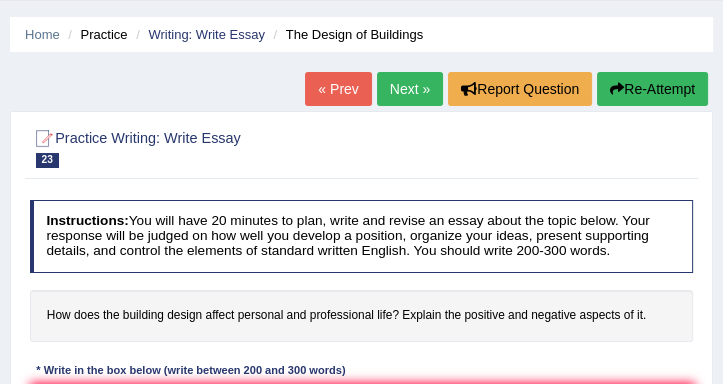 click on "Next »" at bounding box center [410, 89] 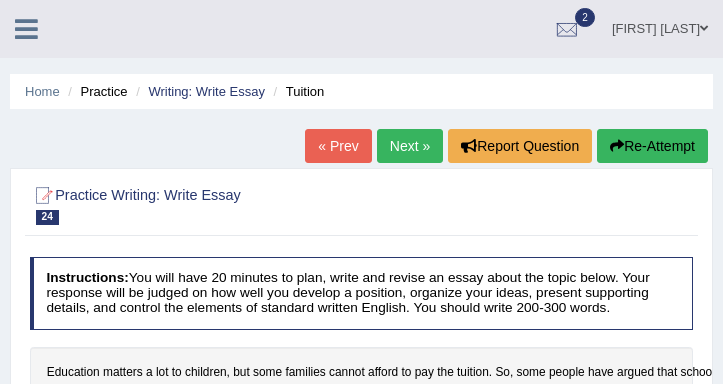 scroll, scrollTop: 0, scrollLeft: 0, axis: both 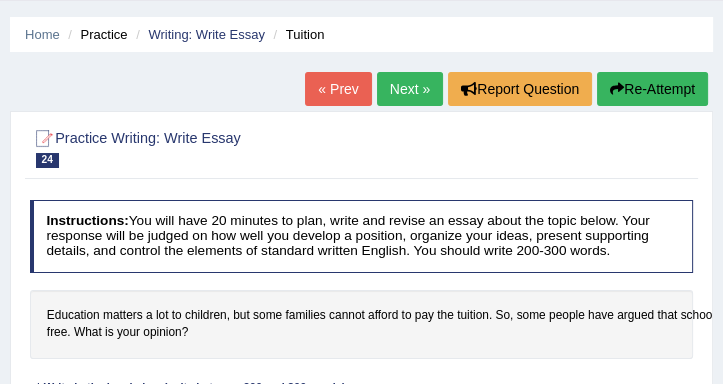 click on "Next »" at bounding box center [410, 89] 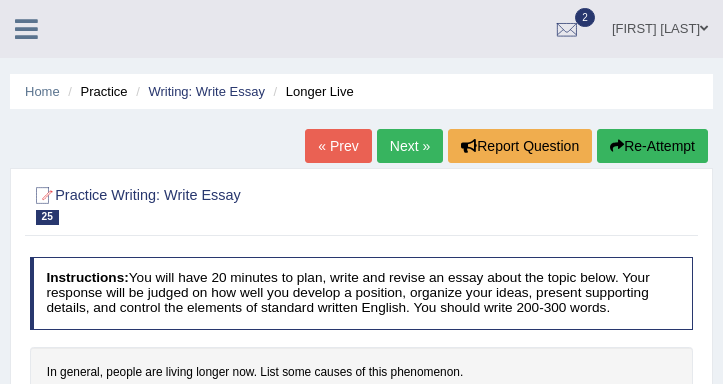 scroll, scrollTop: 0, scrollLeft: 0, axis: both 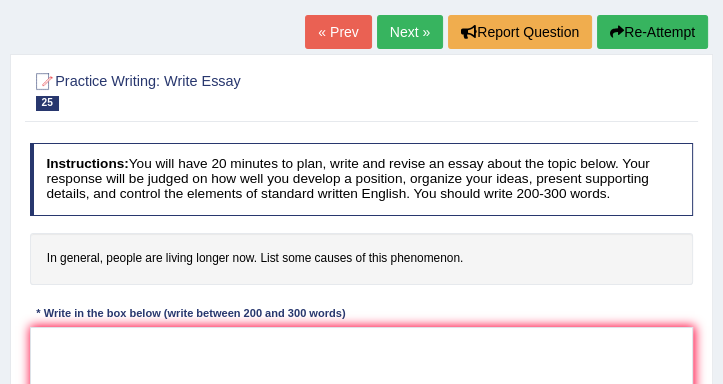 click on "Next »" at bounding box center [410, 32] 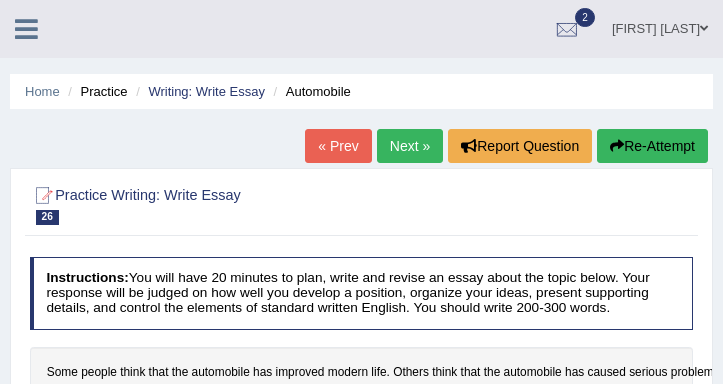 scroll, scrollTop: 89, scrollLeft: 0, axis: vertical 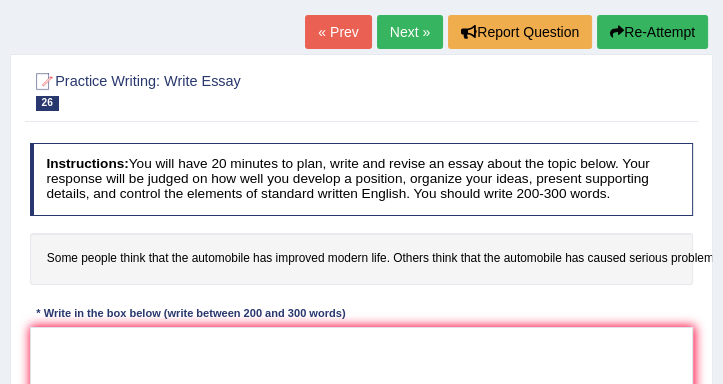 click on "Next »" at bounding box center [410, 32] 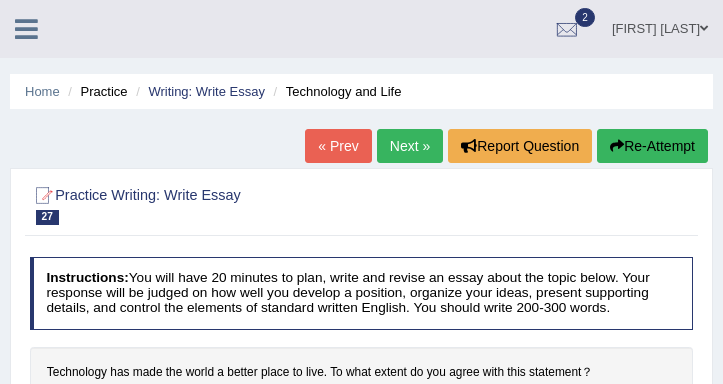 scroll, scrollTop: 0, scrollLeft: 0, axis: both 